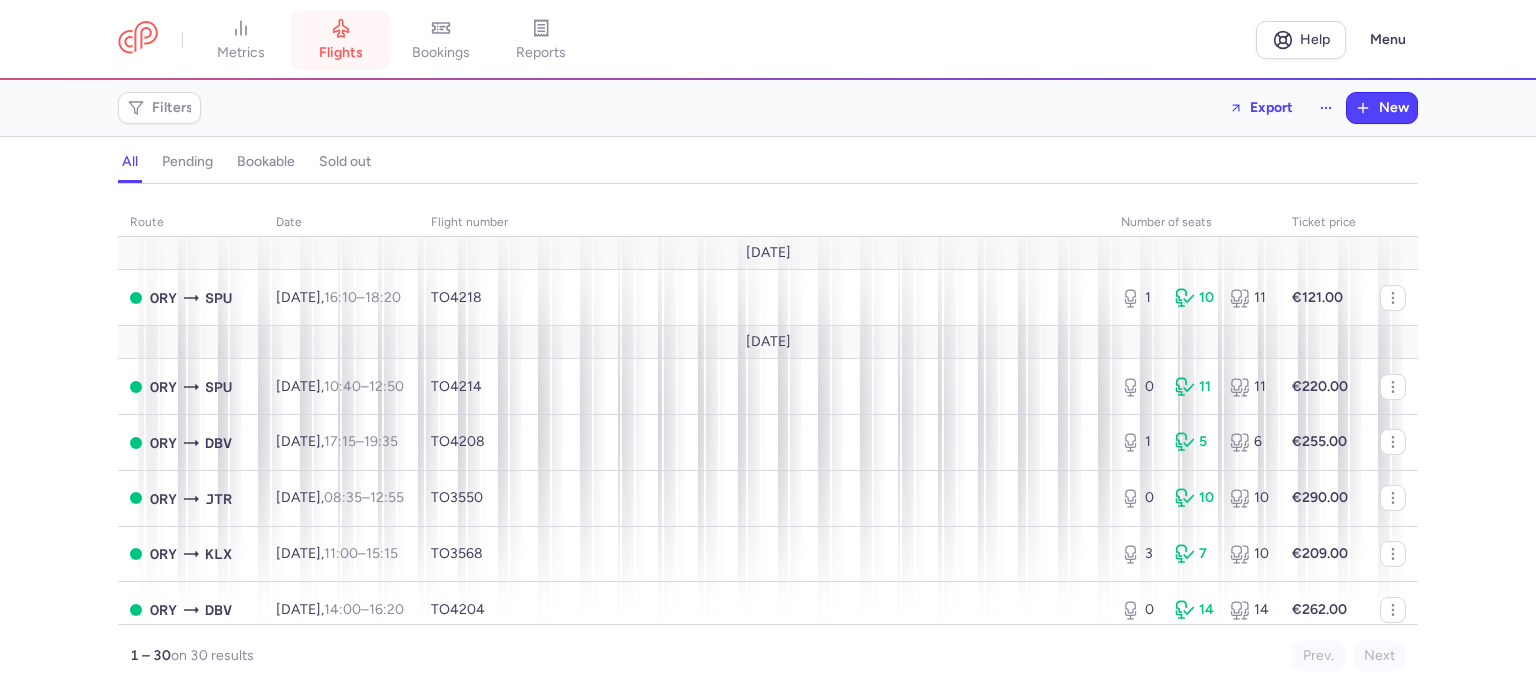 scroll, scrollTop: 0, scrollLeft: 0, axis: both 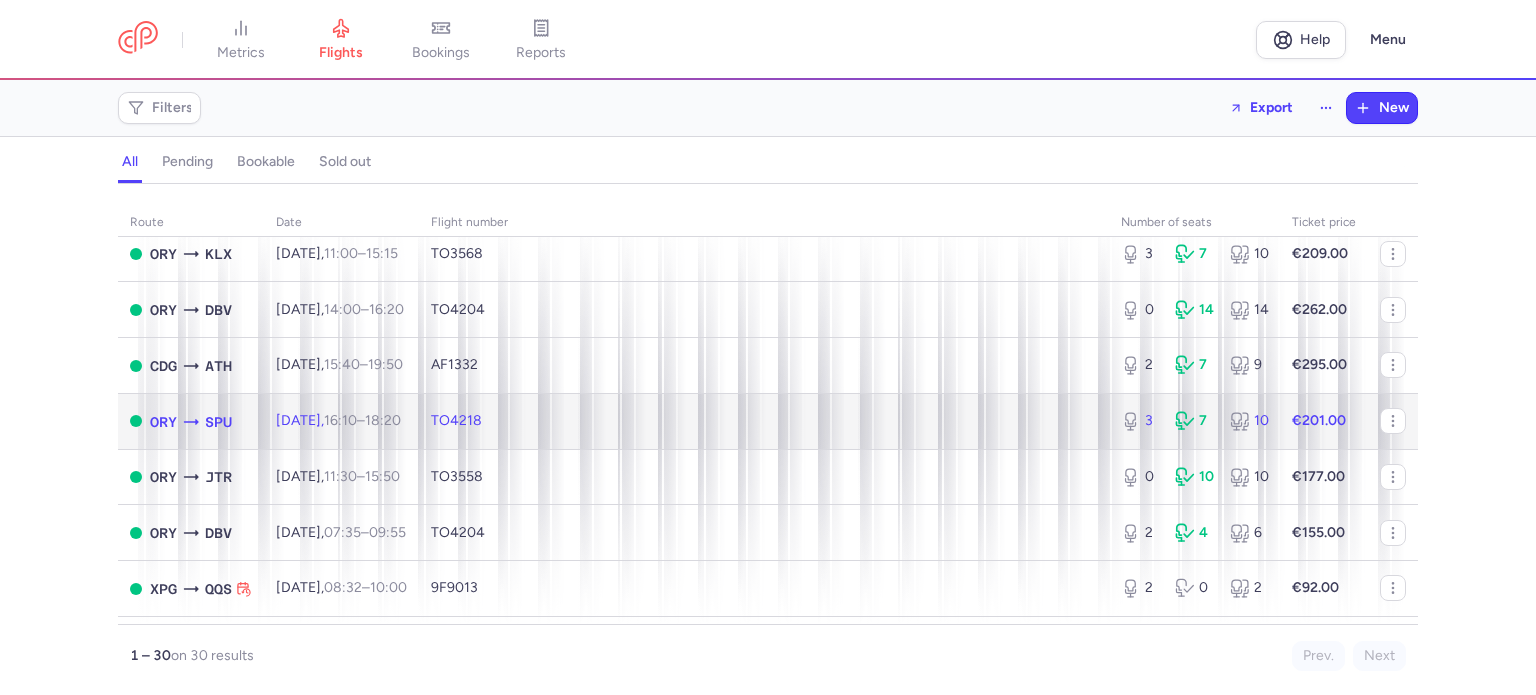 click on "7" at bounding box center (1194, 421) 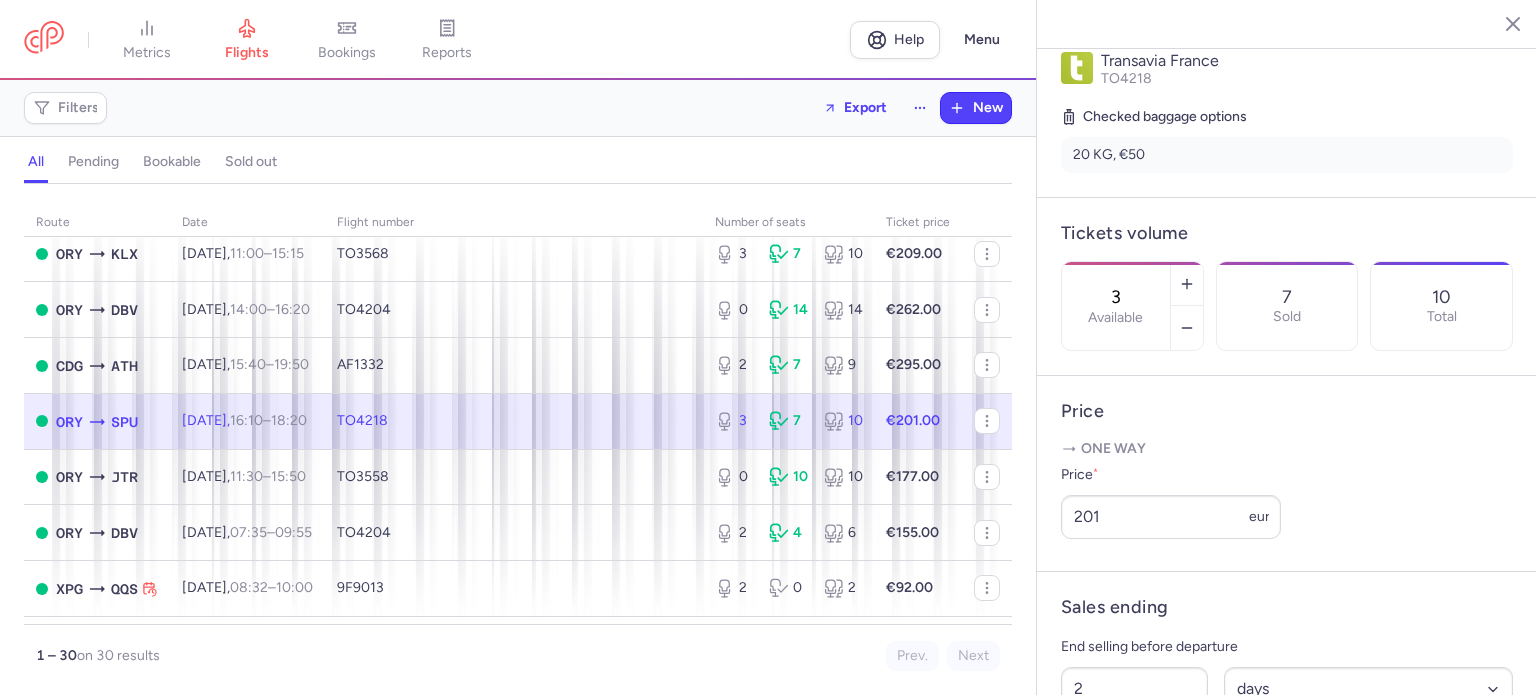 scroll, scrollTop: 600, scrollLeft: 0, axis: vertical 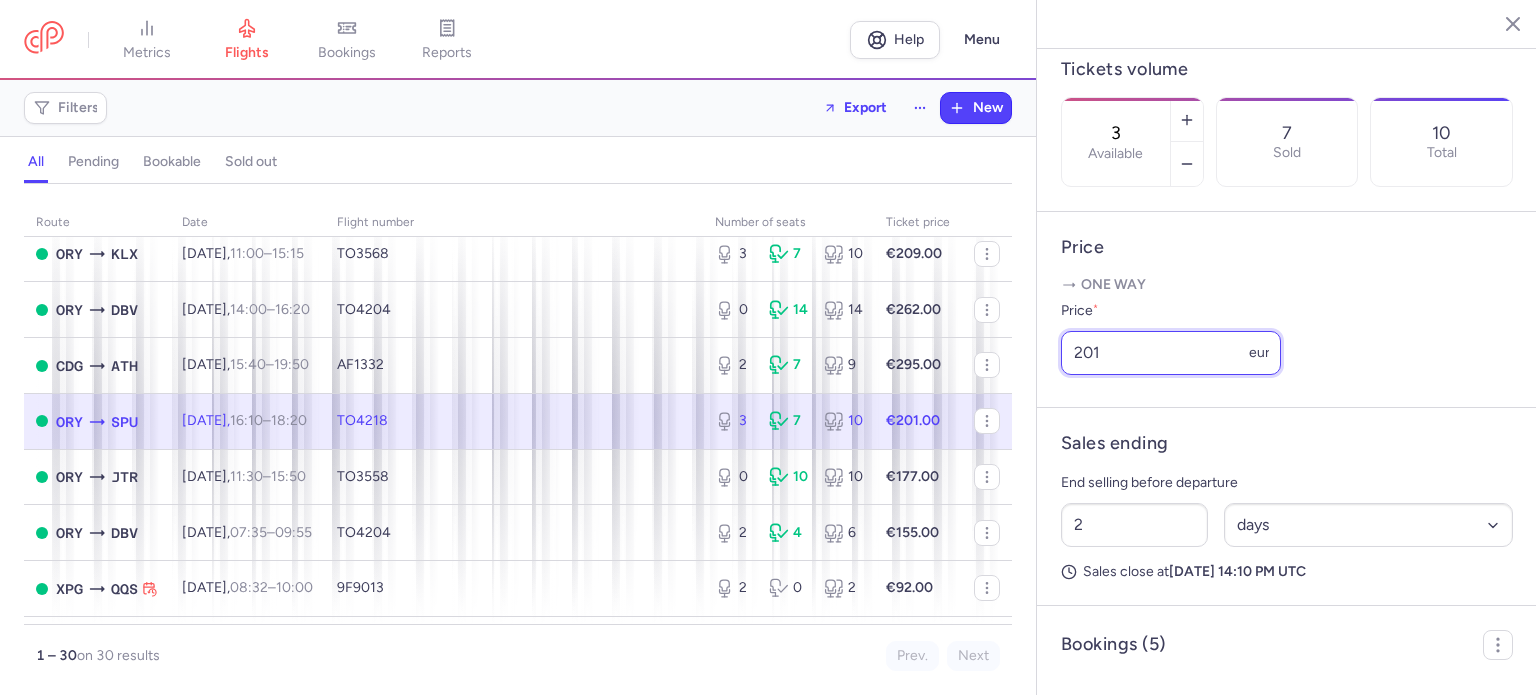 drag, startPoint x: 1197, startPoint y: 415, endPoint x: 1073, endPoint y: 413, distance: 124.01613 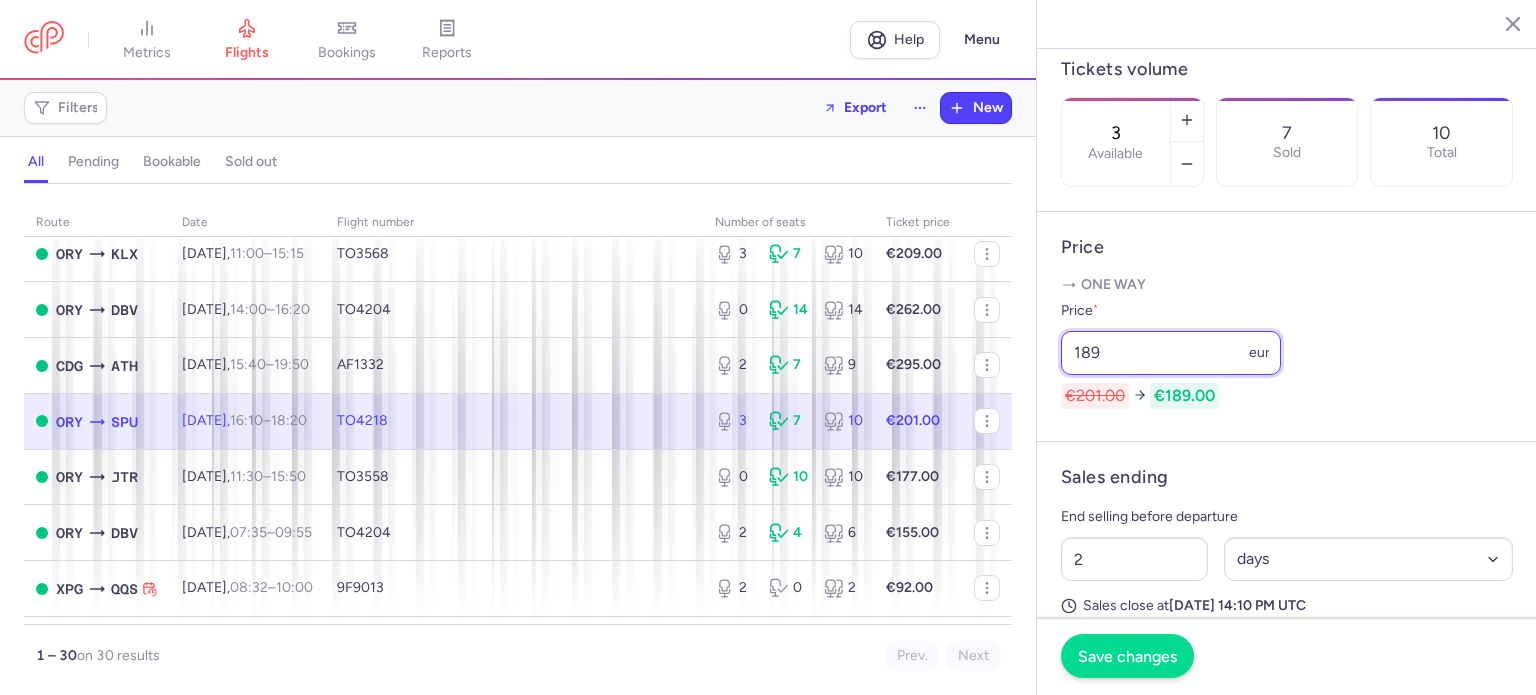 type on "189" 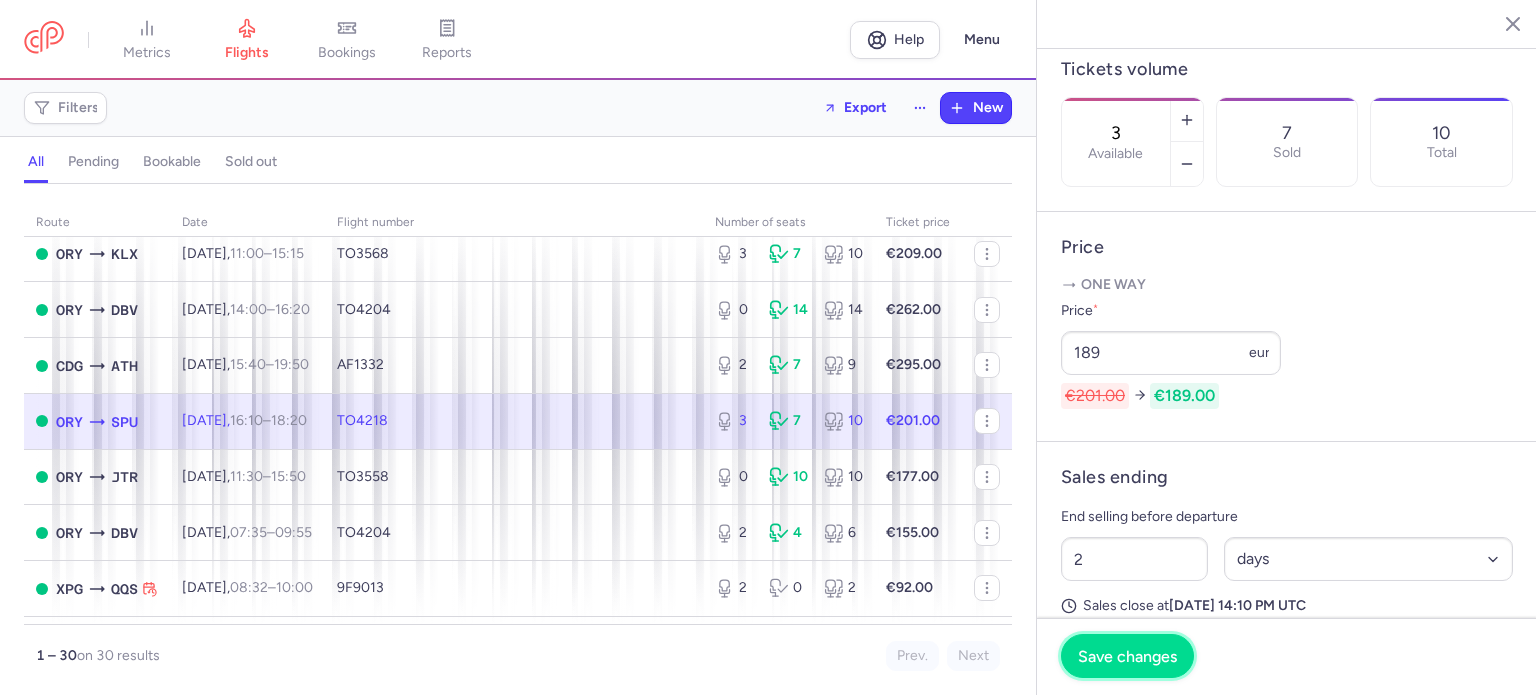 click on "Save changes" at bounding box center [1127, 656] 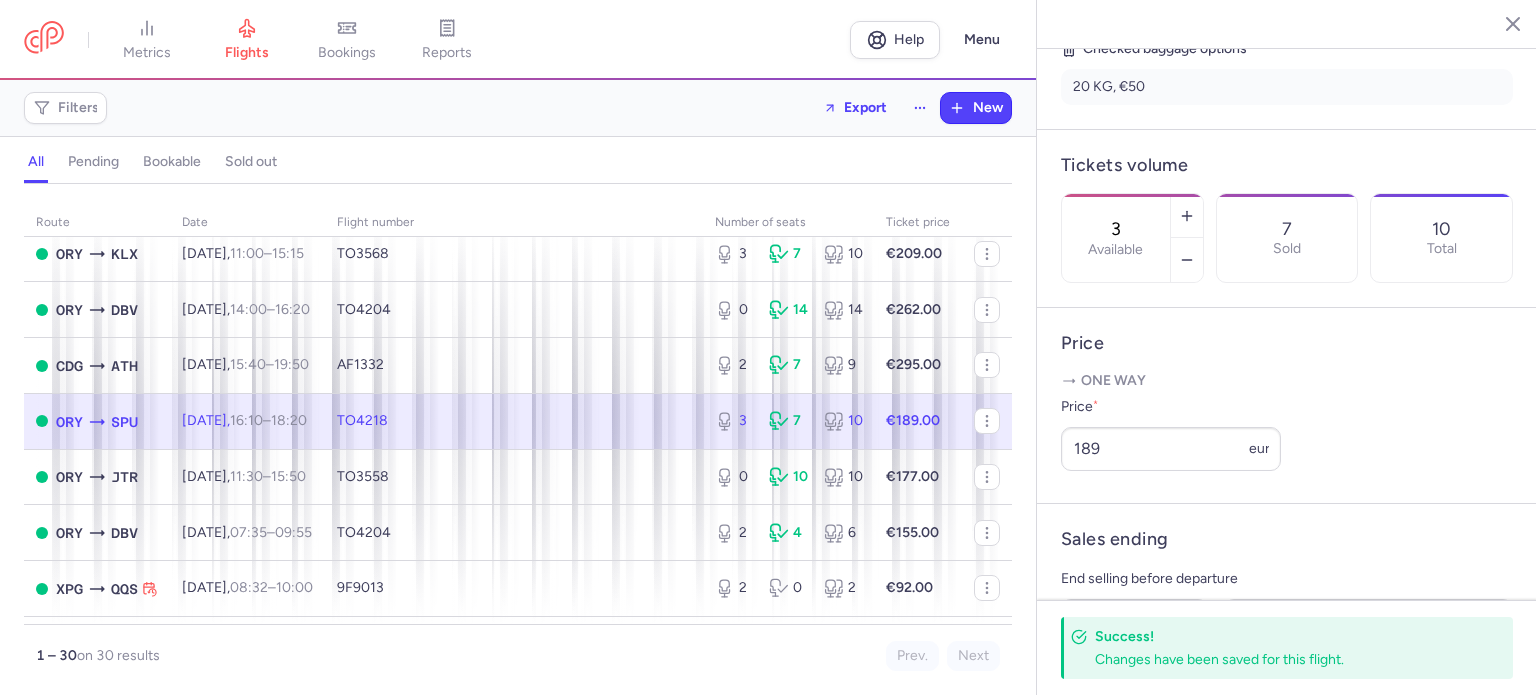 scroll, scrollTop: 300, scrollLeft: 0, axis: vertical 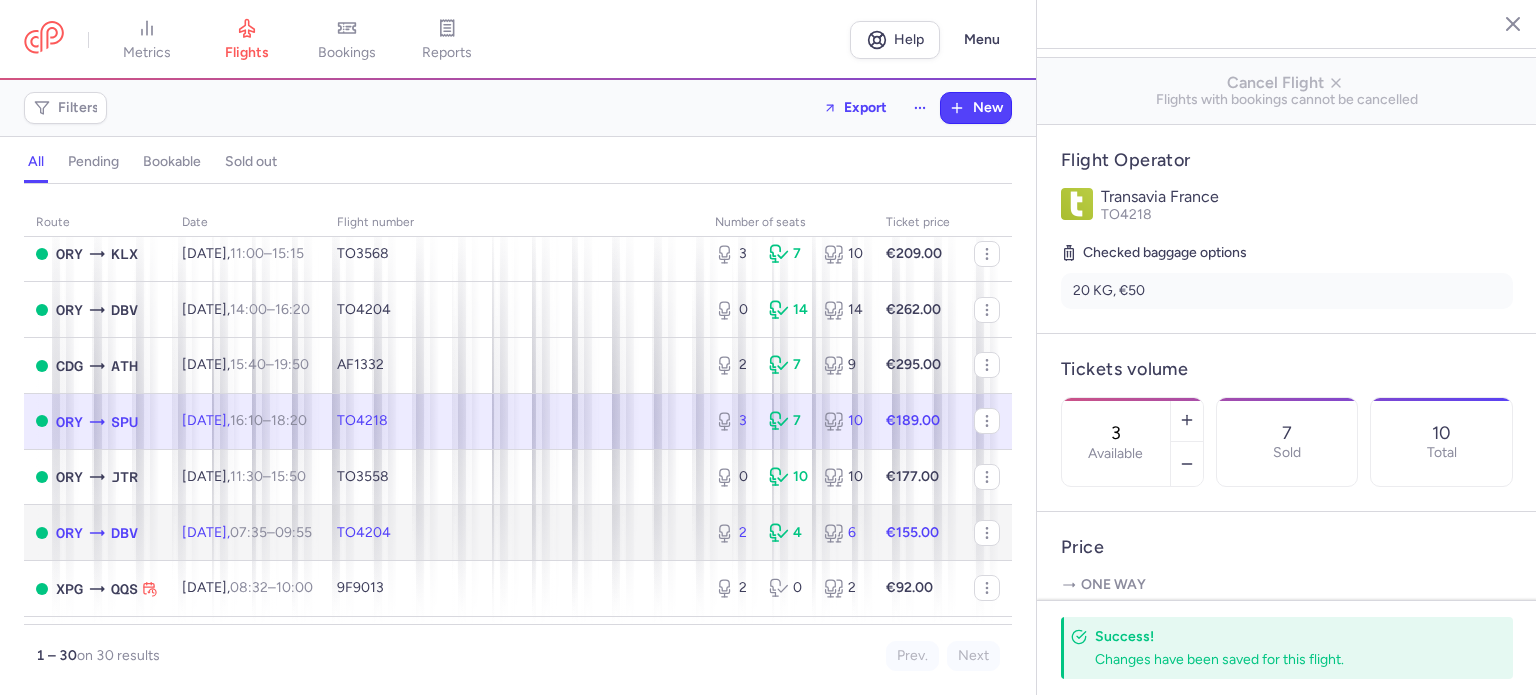 click on "TO4204" at bounding box center (514, 533) 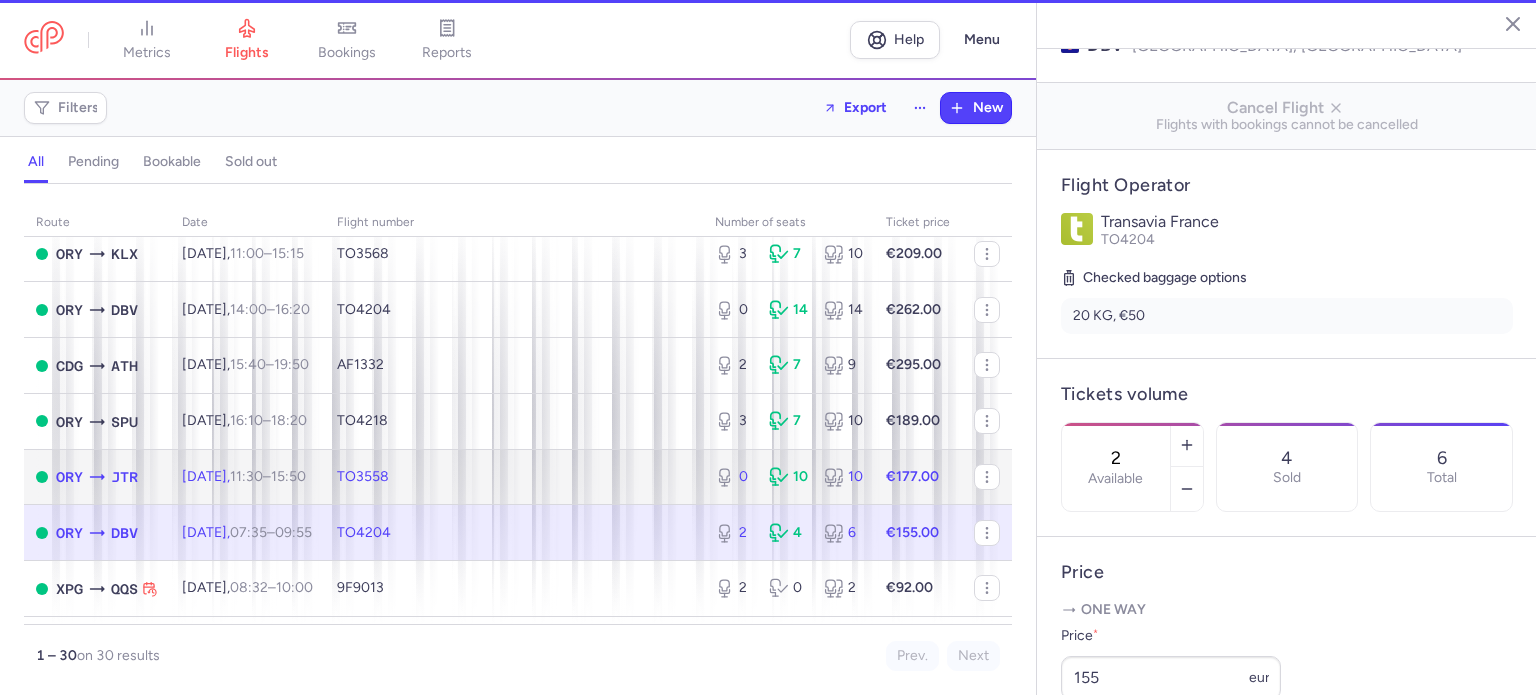 click on "TO3558" at bounding box center (514, 477) 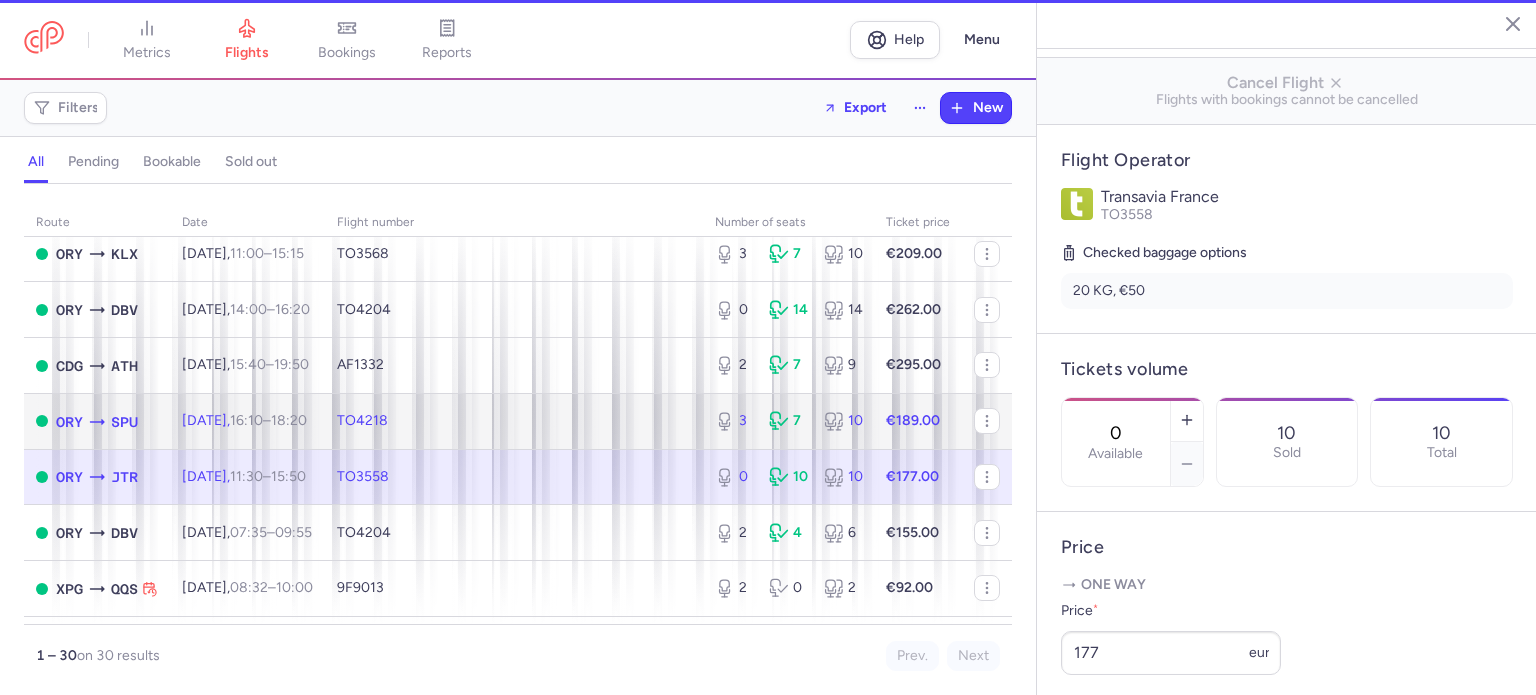 click on "TO4218" at bounding box center (514, 421) 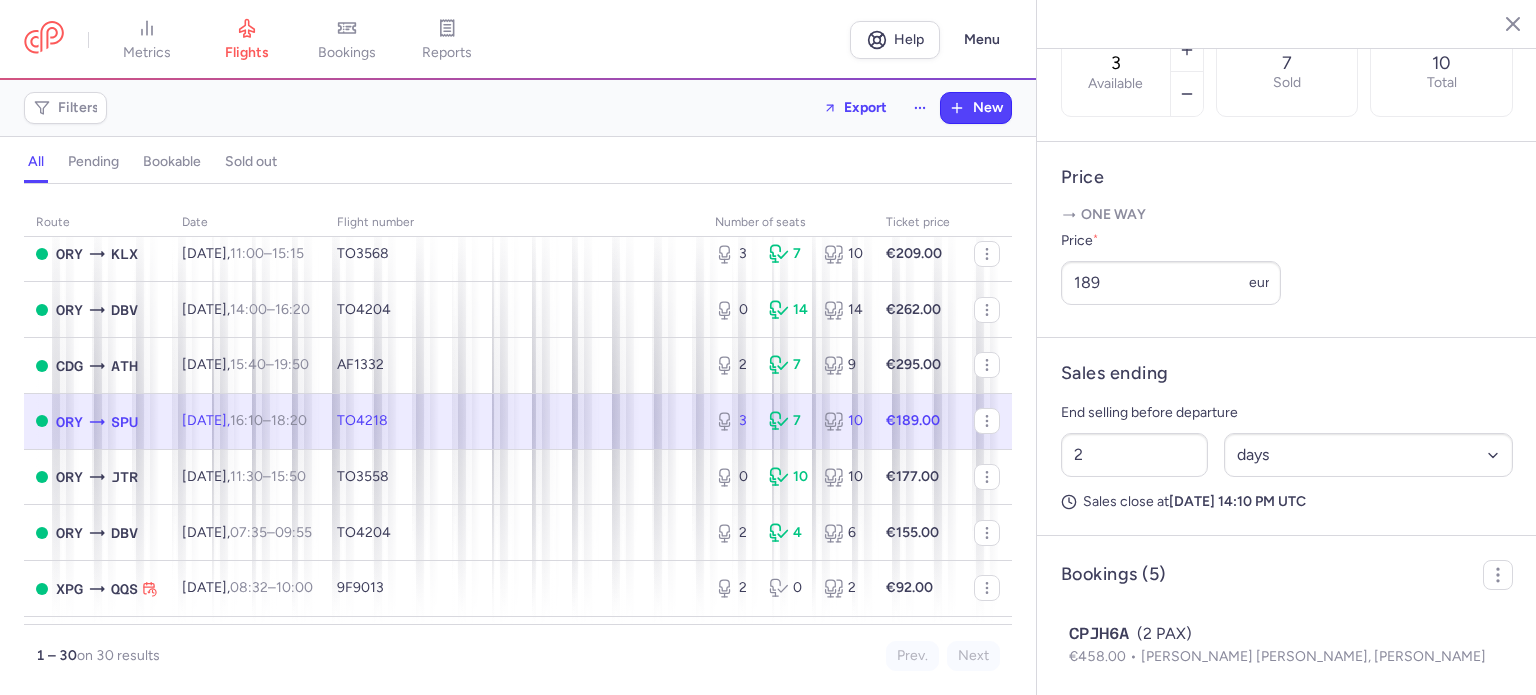 scroll, scrollTop: 700, scrollLeft: 0, axis: vertical 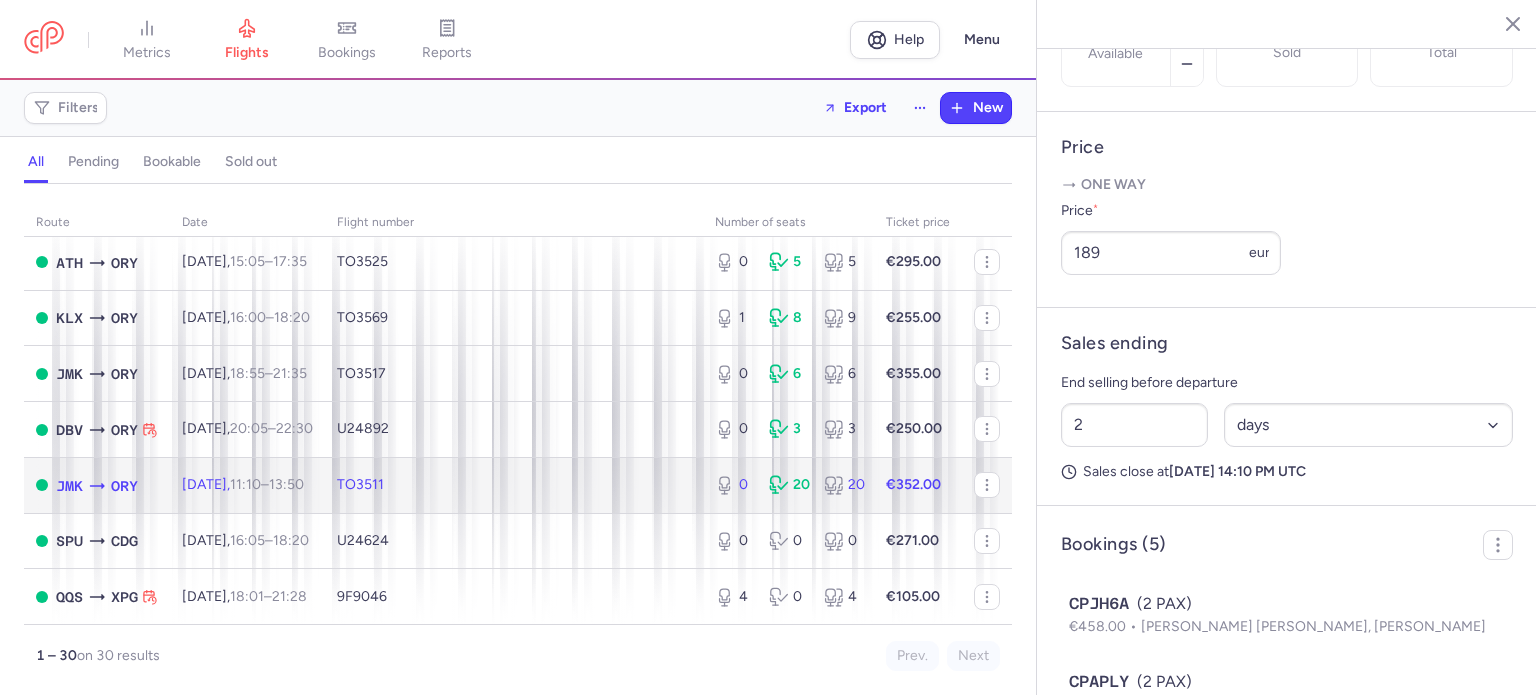click on "TO3511" at bounding box center (514, 485) 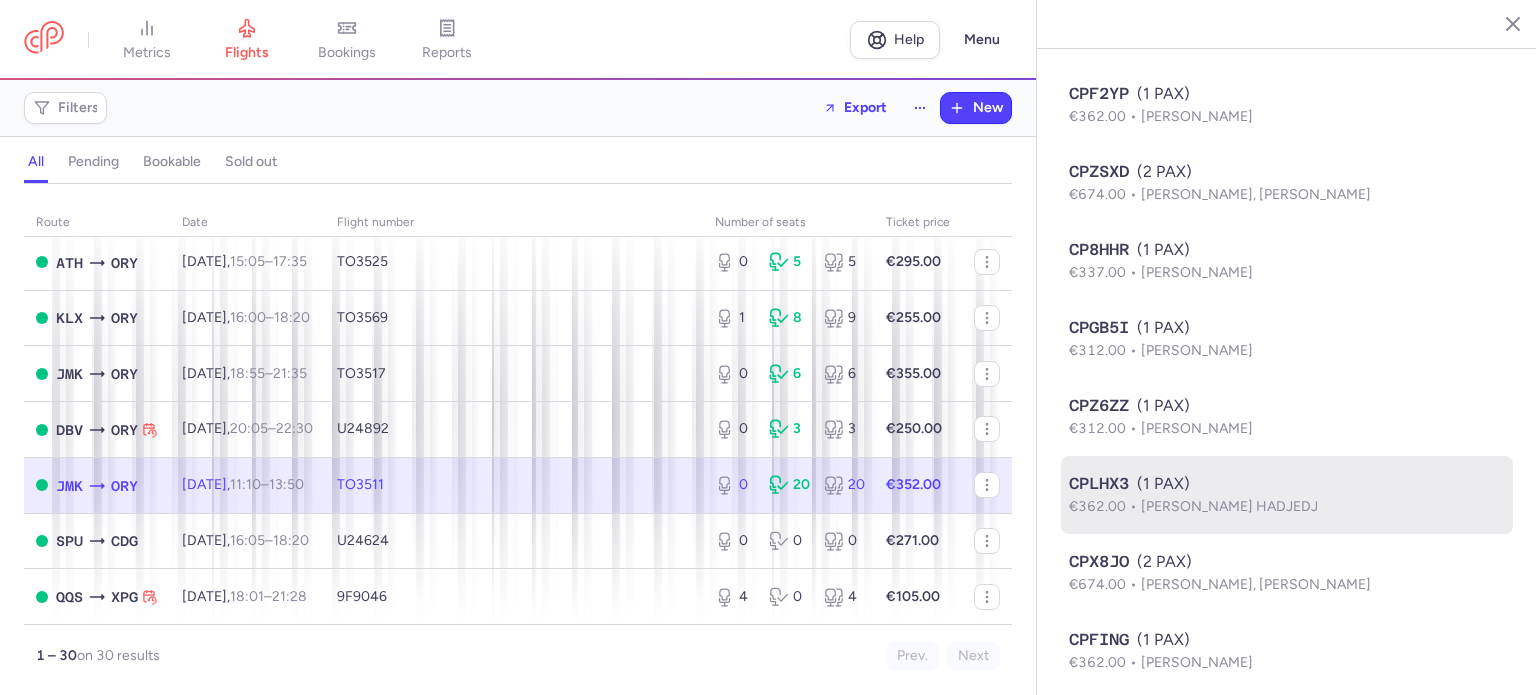 scroll, scrollTop: 1983, scrollLeft: 0, axis: vertical 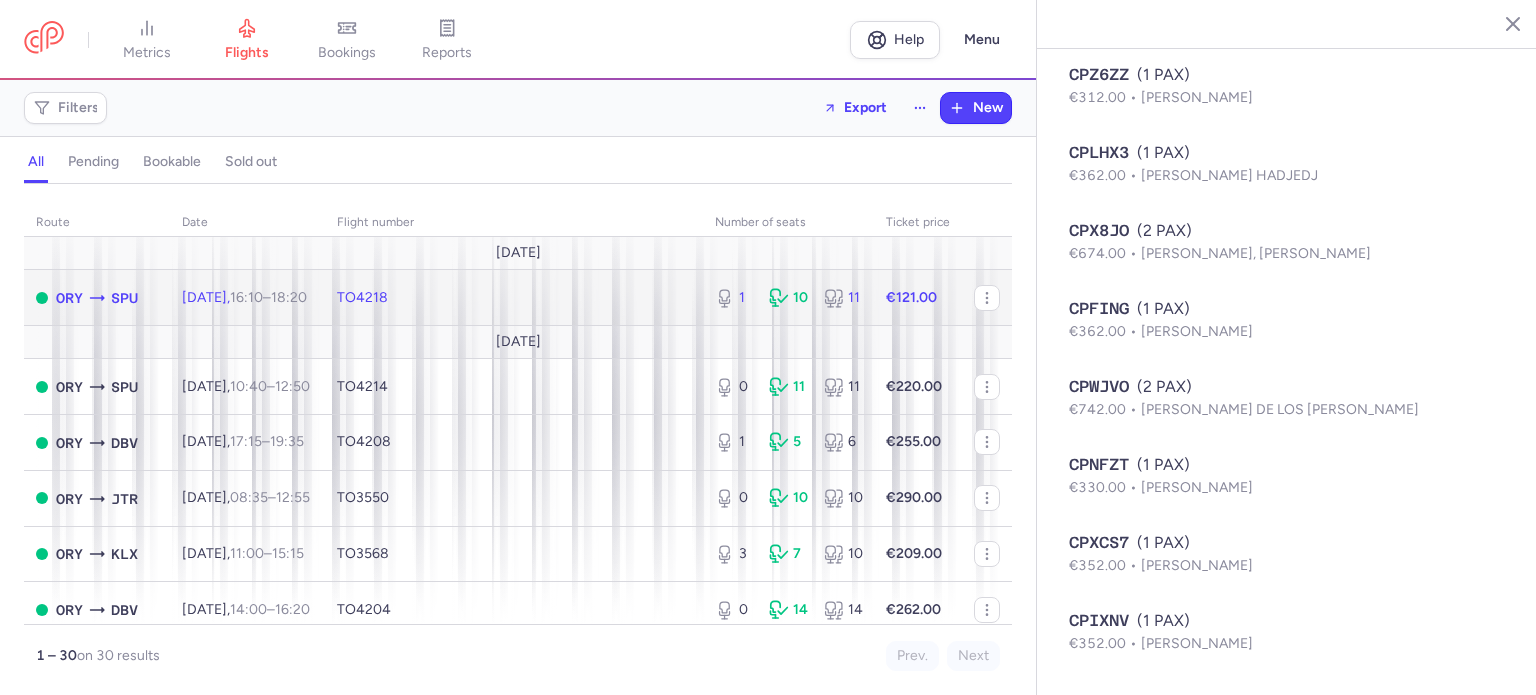click on "[DATE]  16:10  –  18:20  +0" at bounding box center [247, 298] 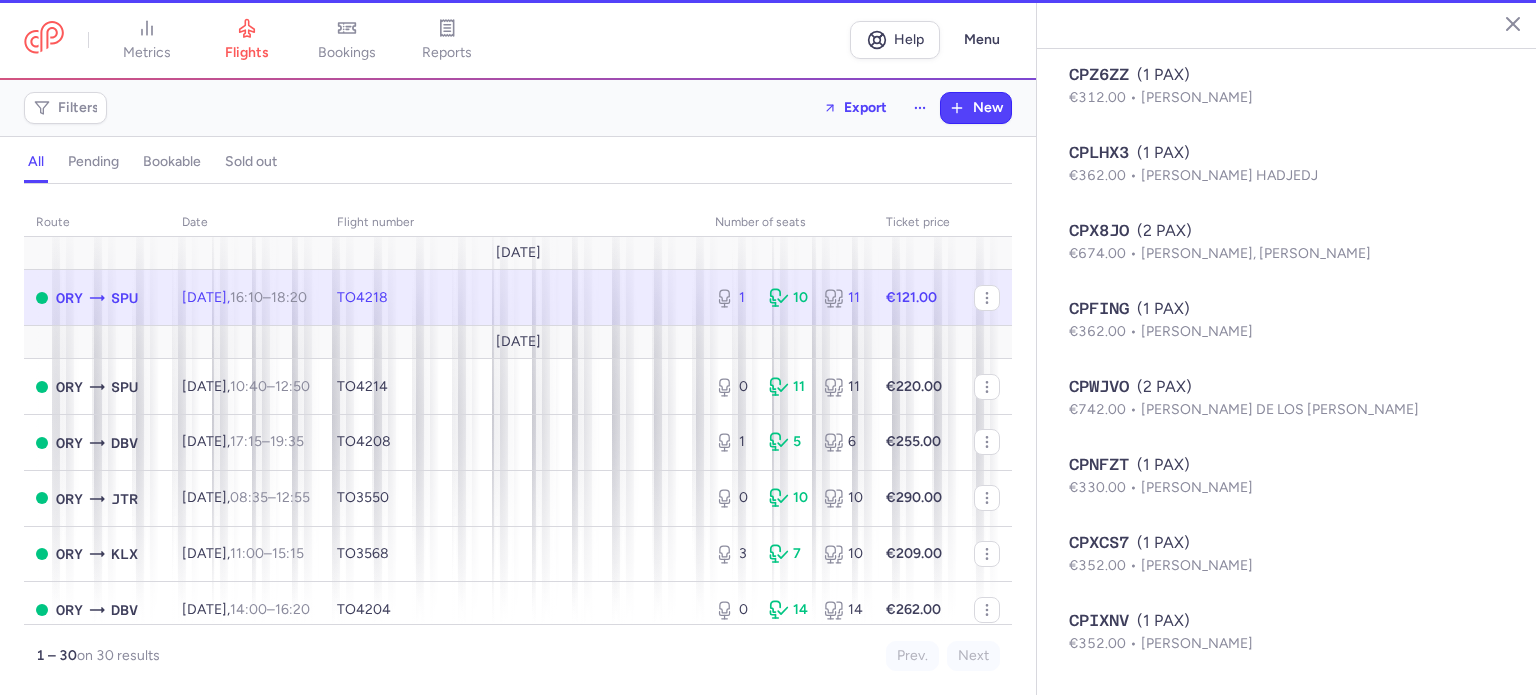 type on "1" 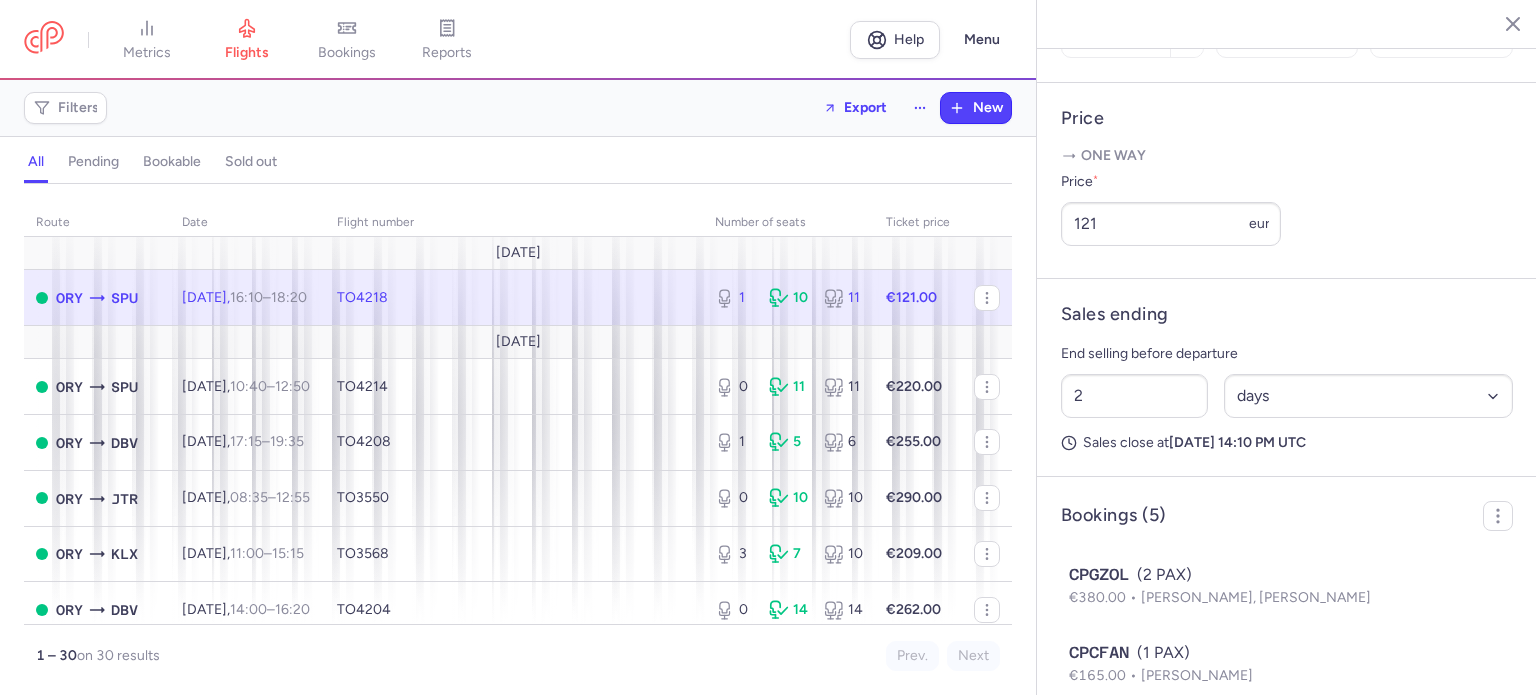 scroll, scrollTop: 847, scrollLeft: 0, axis: vertical 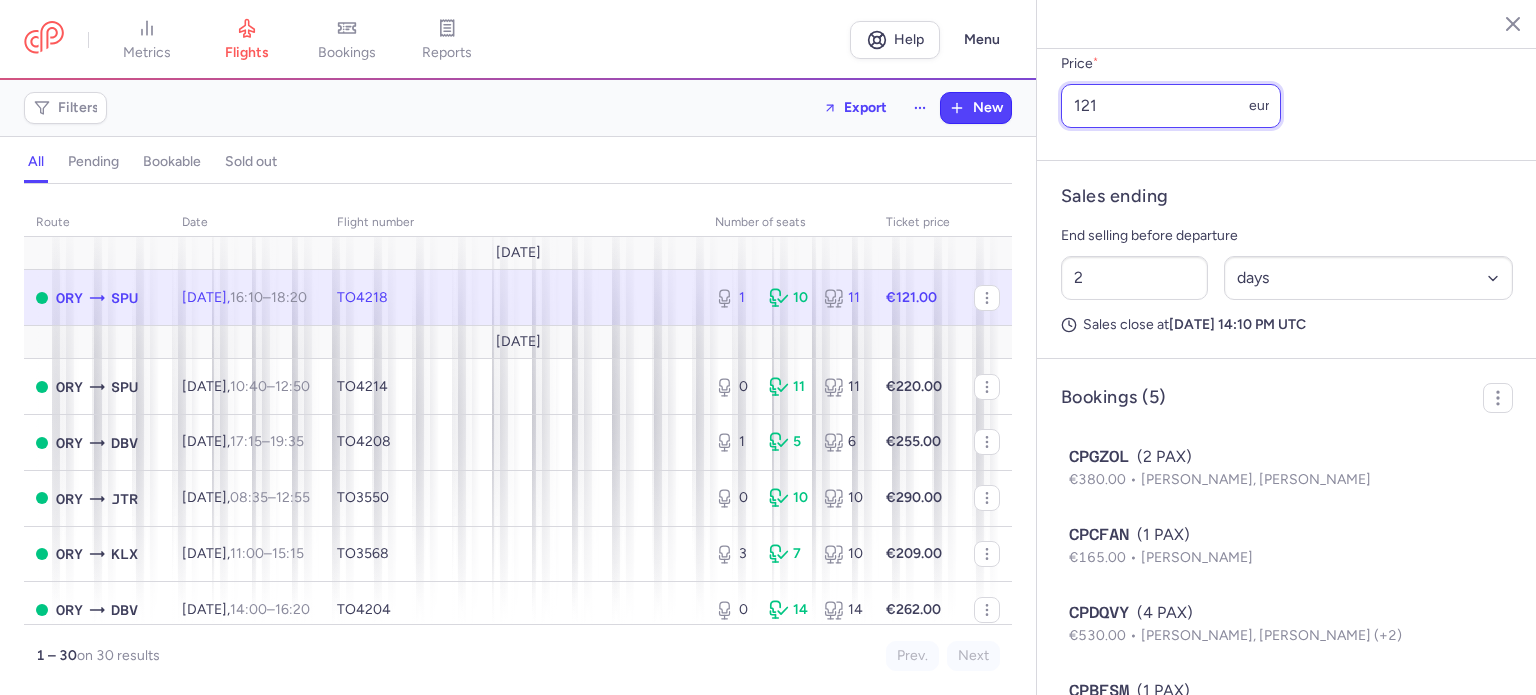 drag, startPoint x: 1100, startPoint y: 152, endPoint x: 1089, endPoint y: 162, distance: 14.866069 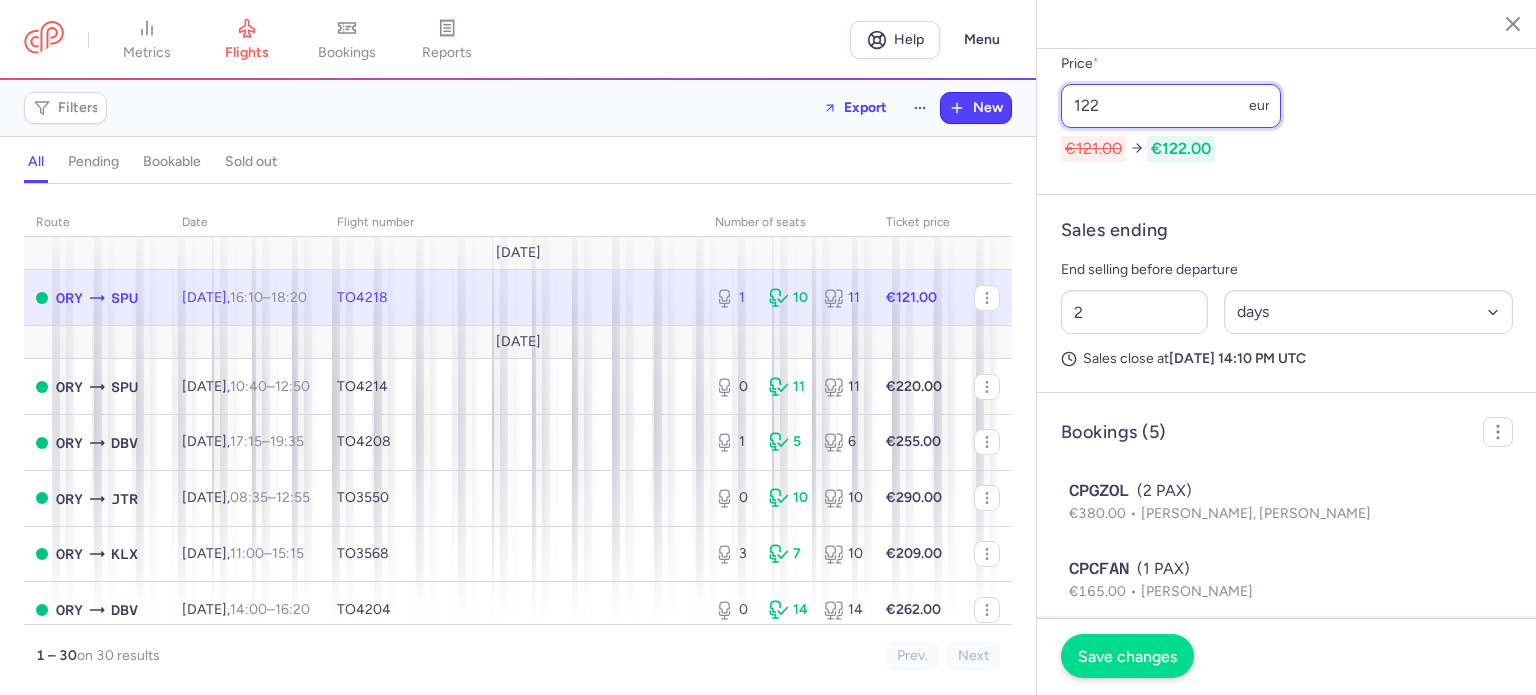 type on "122" 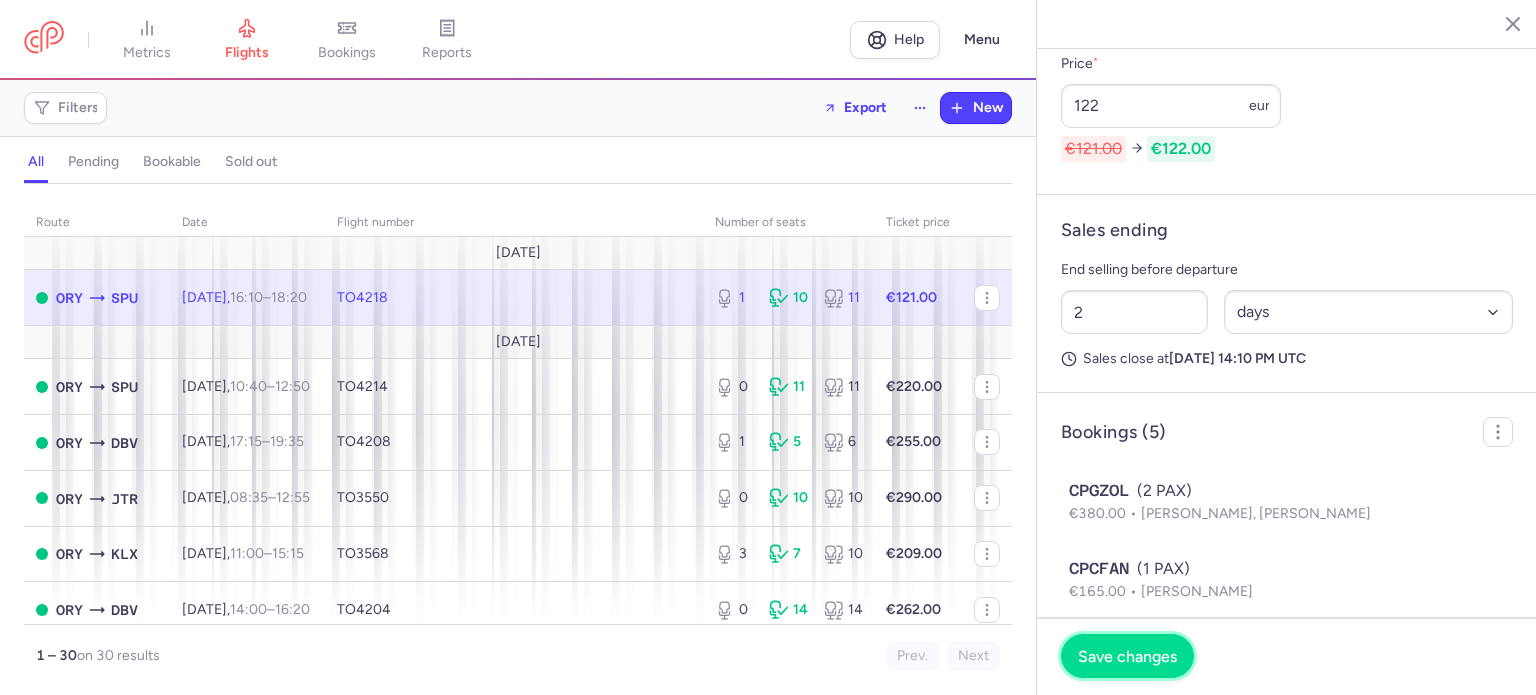 click on "Save changes" at bounding box center [1127, 656] 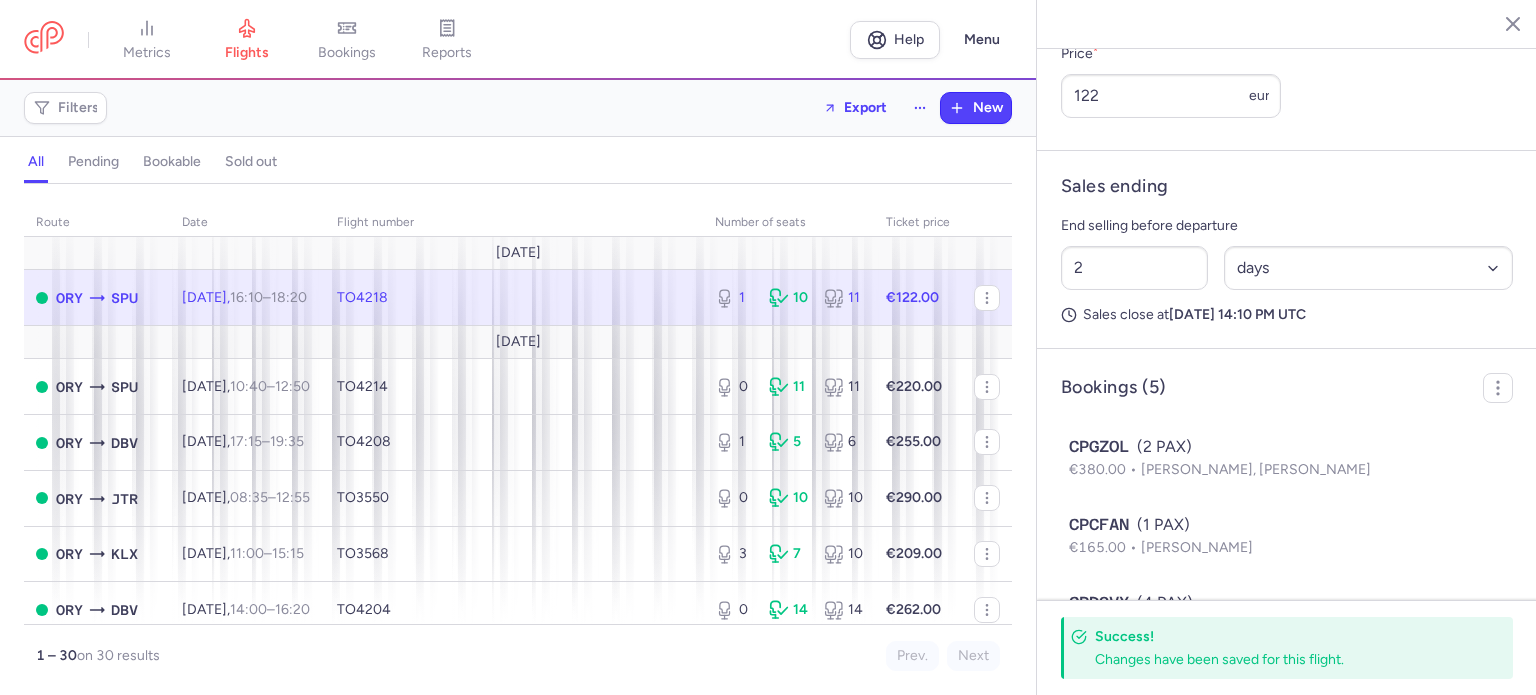 scroll, scrollTop: 842, scrollLeft: 0, axis: vertical 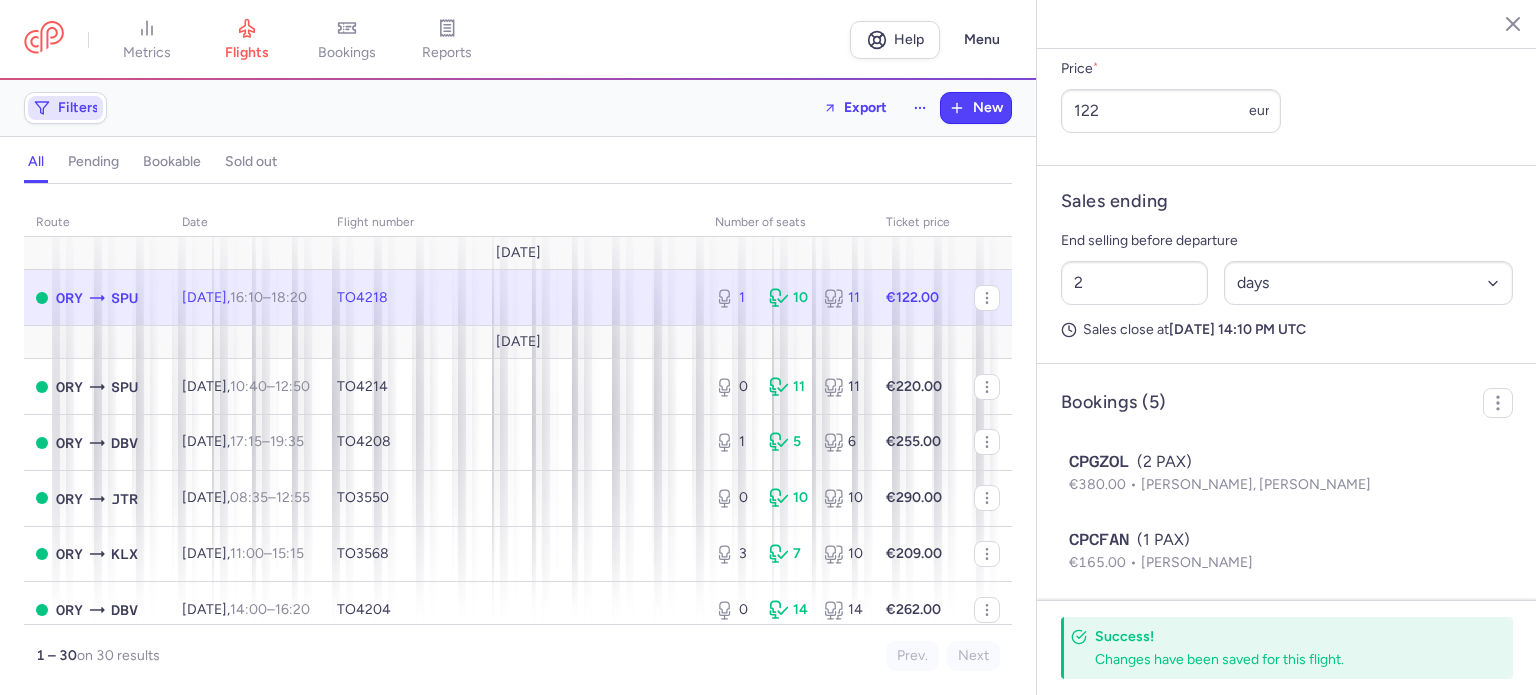 click on "Filters" at bounding box center (65, 108) 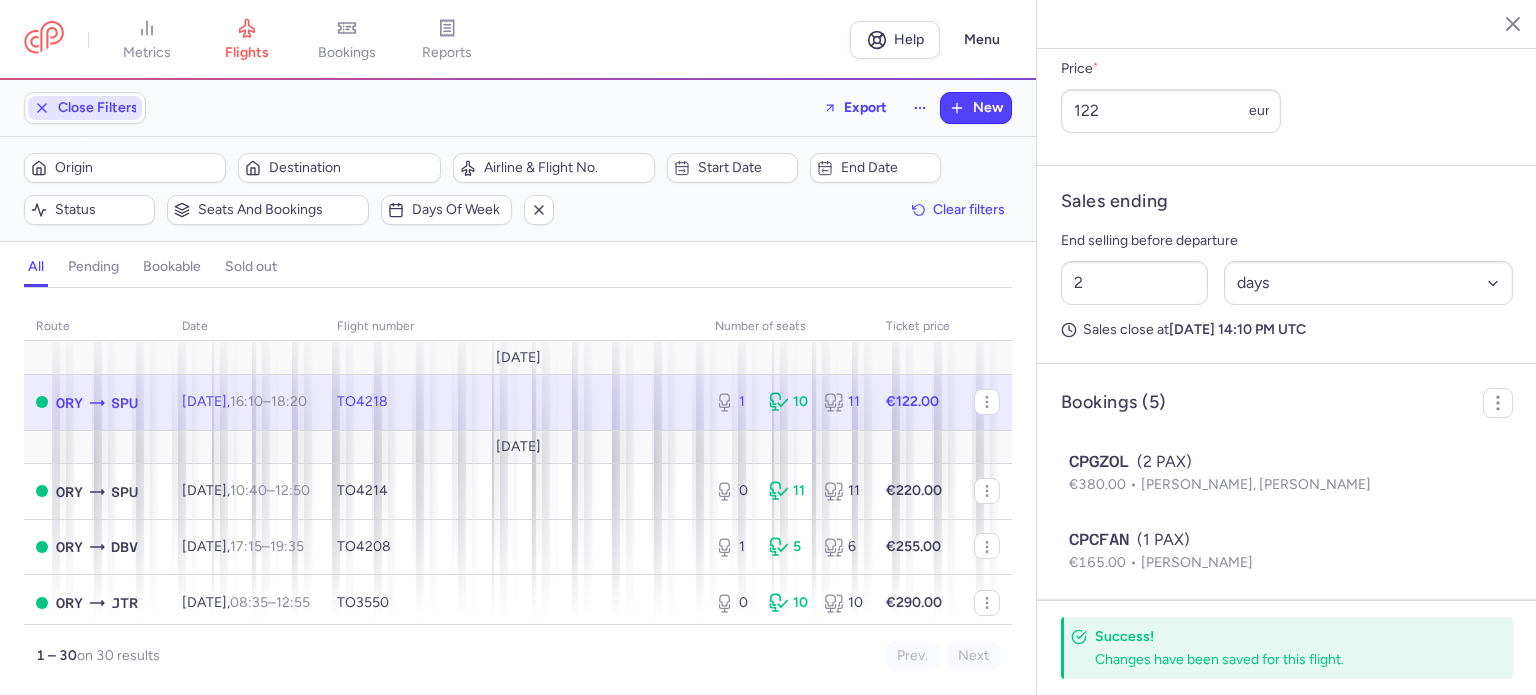 scroll, scrollTop: 0, scrollLeft: 0, axis: both 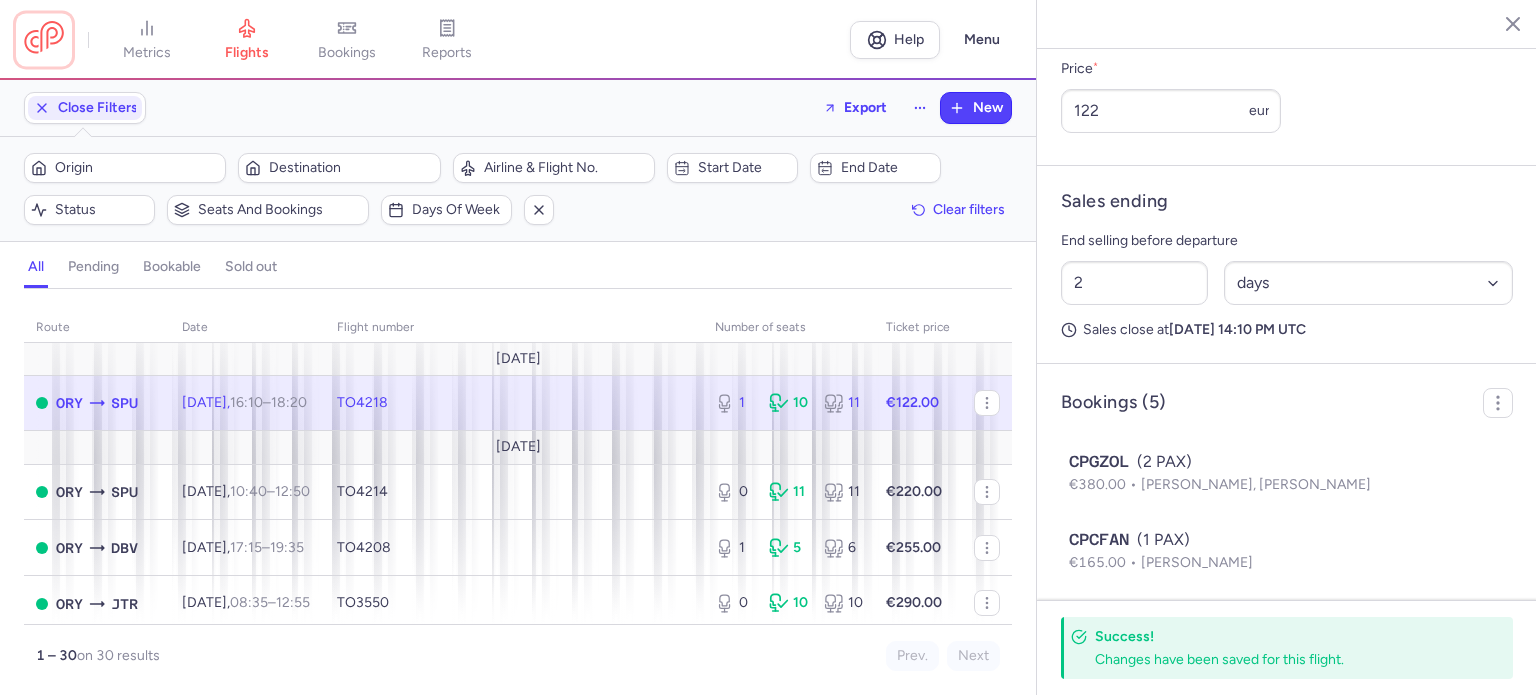 click at bounding box center [44, 39] 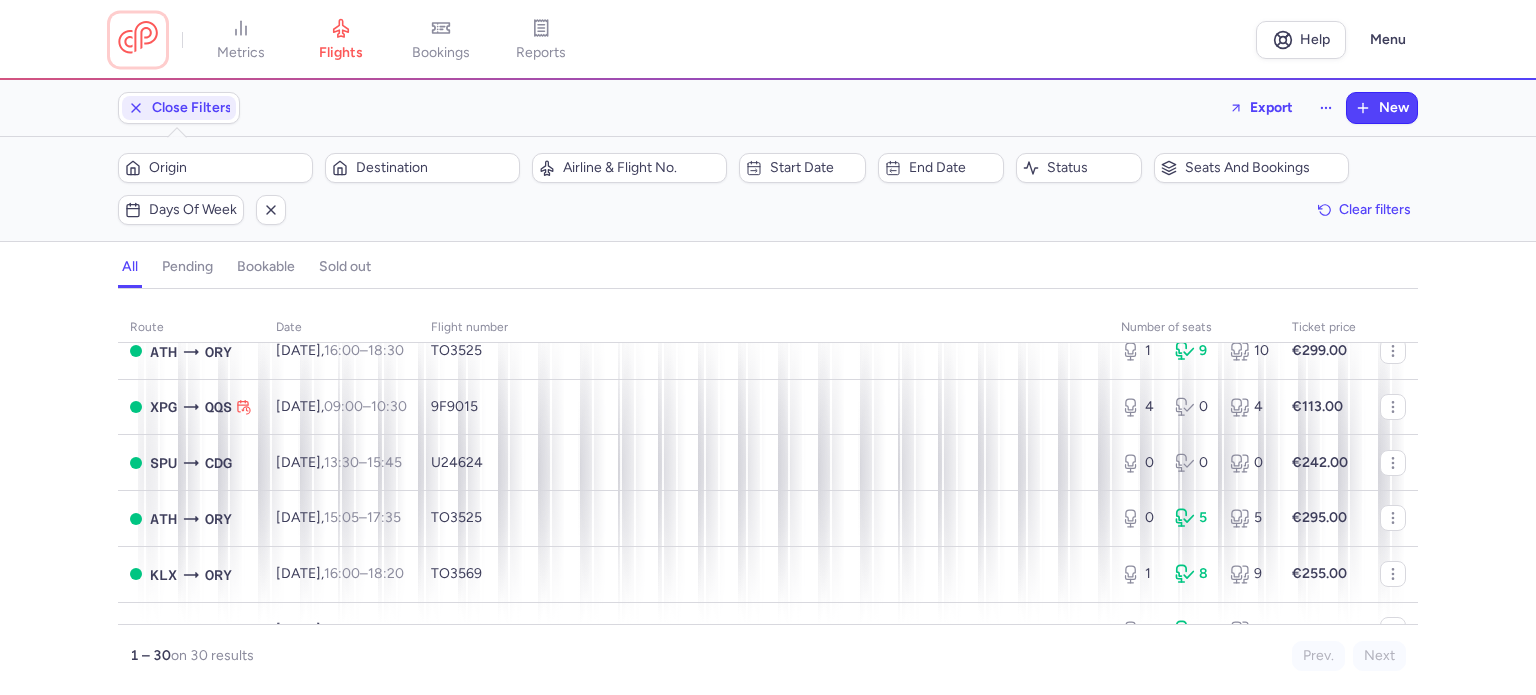 scroll, scrollTop: 1492, scrollLeft: 0, axis: vertical 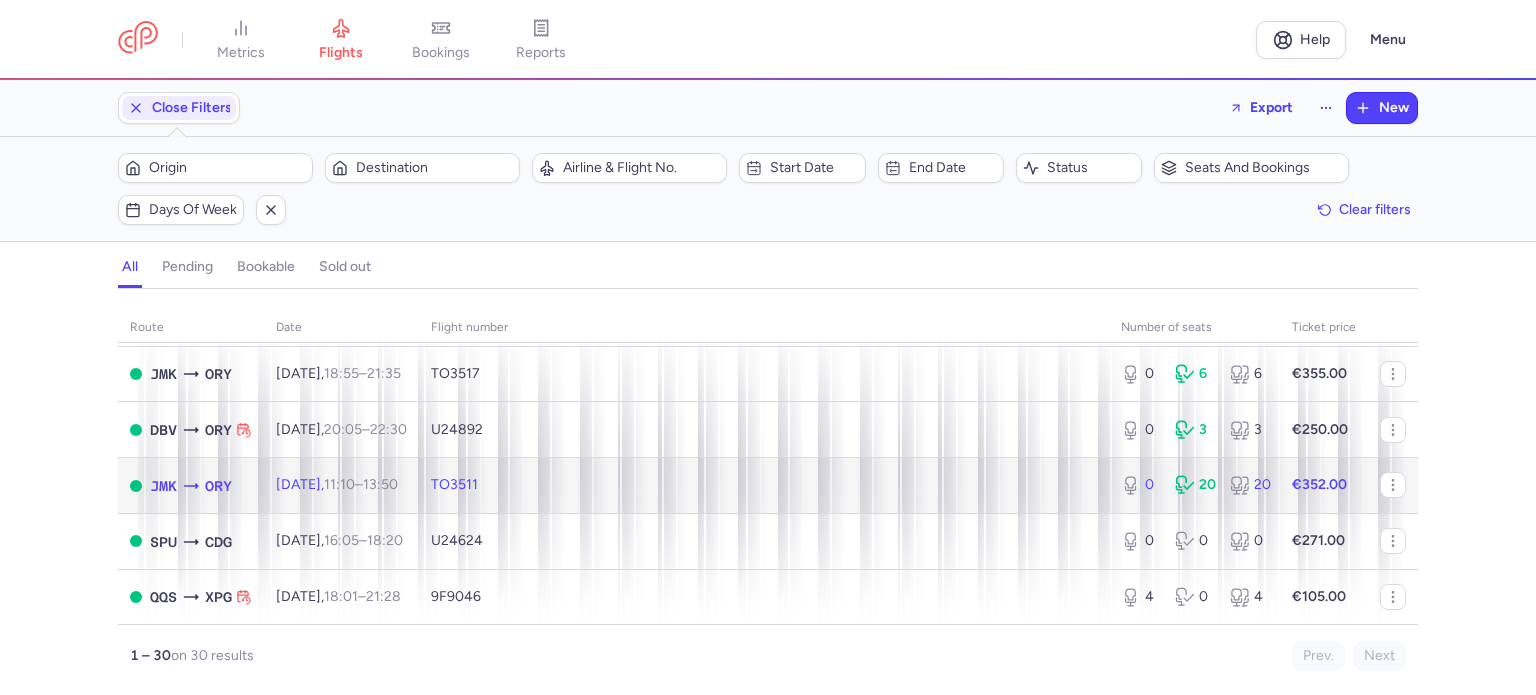 click 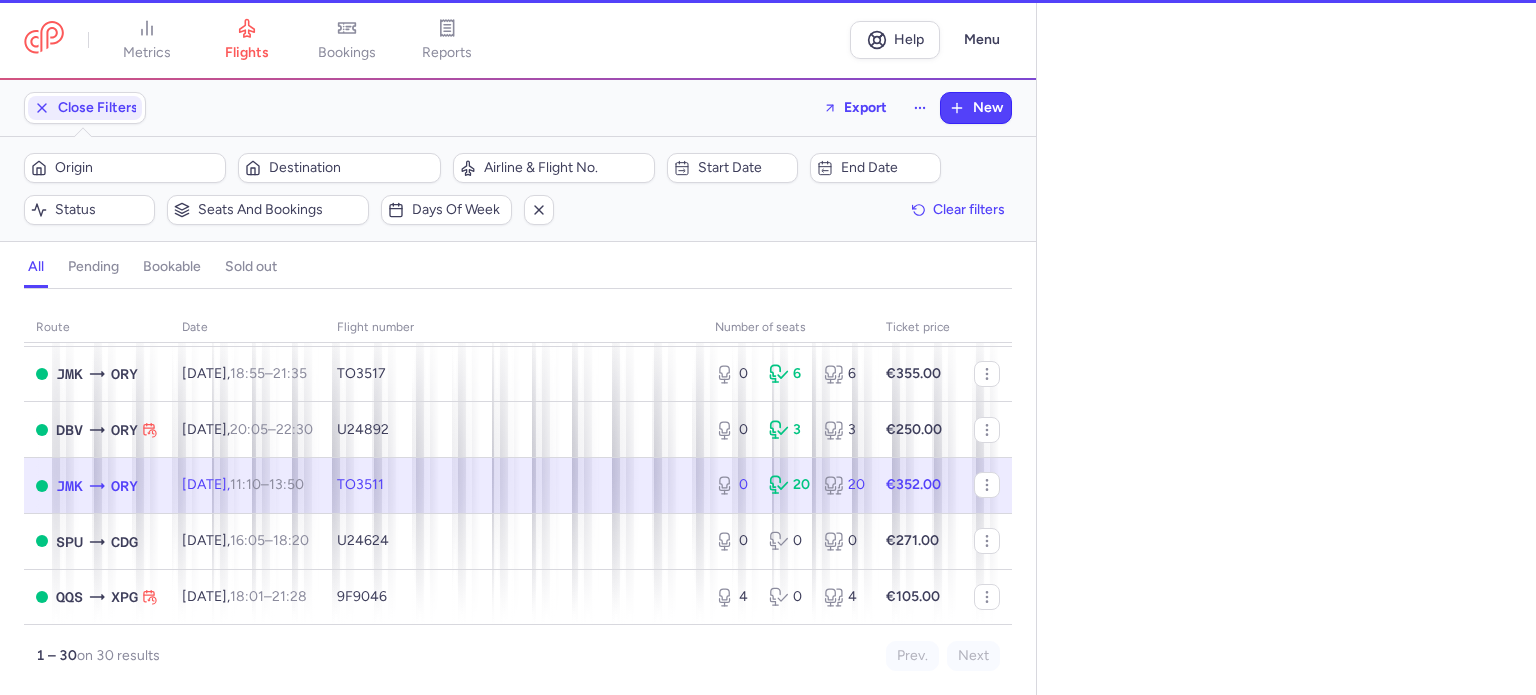 select on "days" 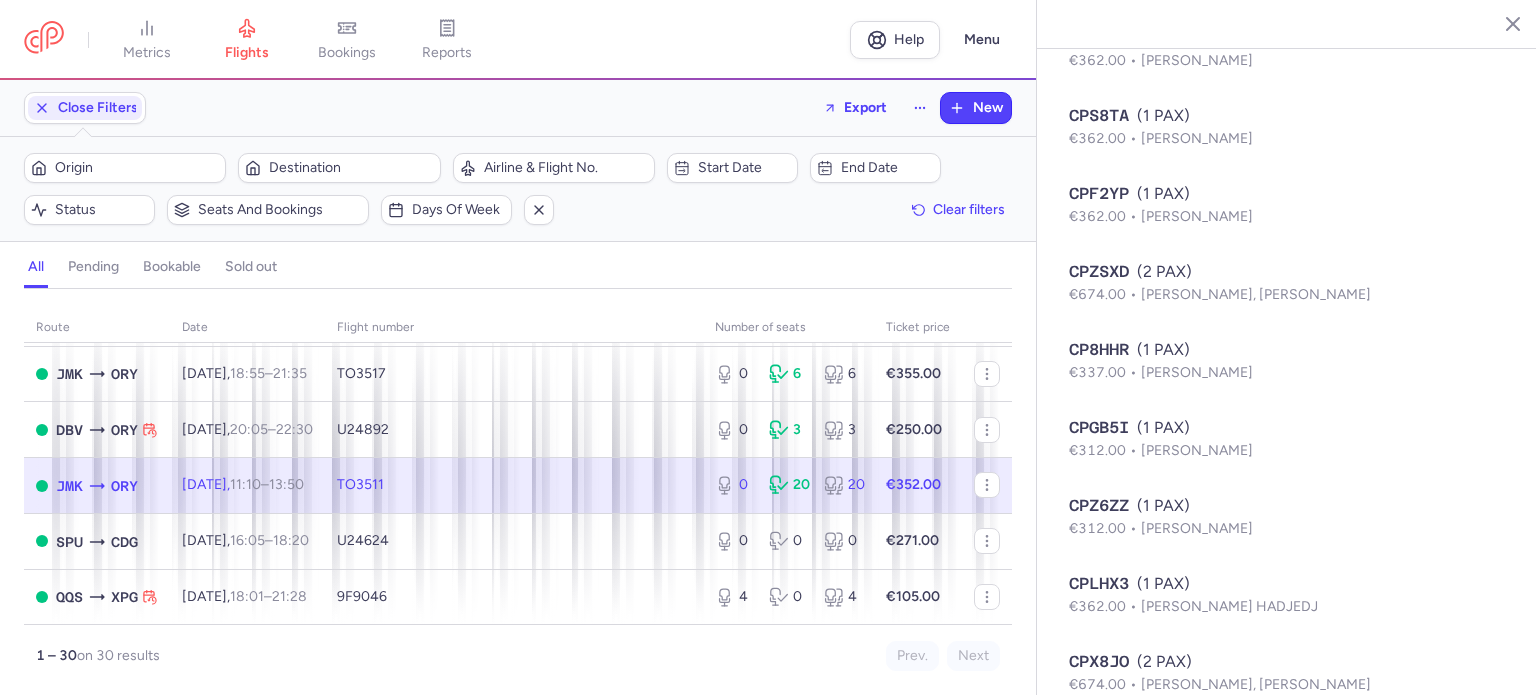 scroll, scrollTop: 1983, scrollLeft: 0, axis: vertical 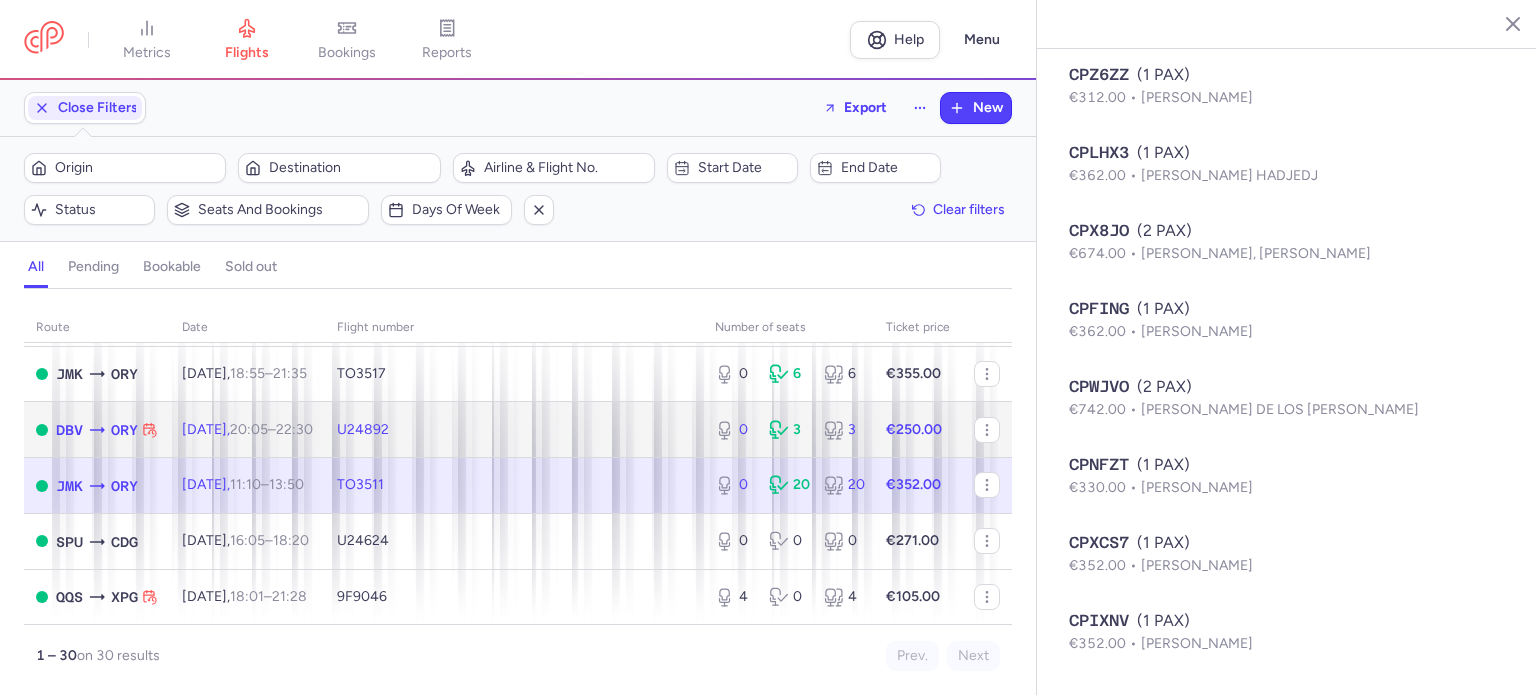 click on "[DATE]  20:05  –  22:30  +0" at bounding box center [247, 429] 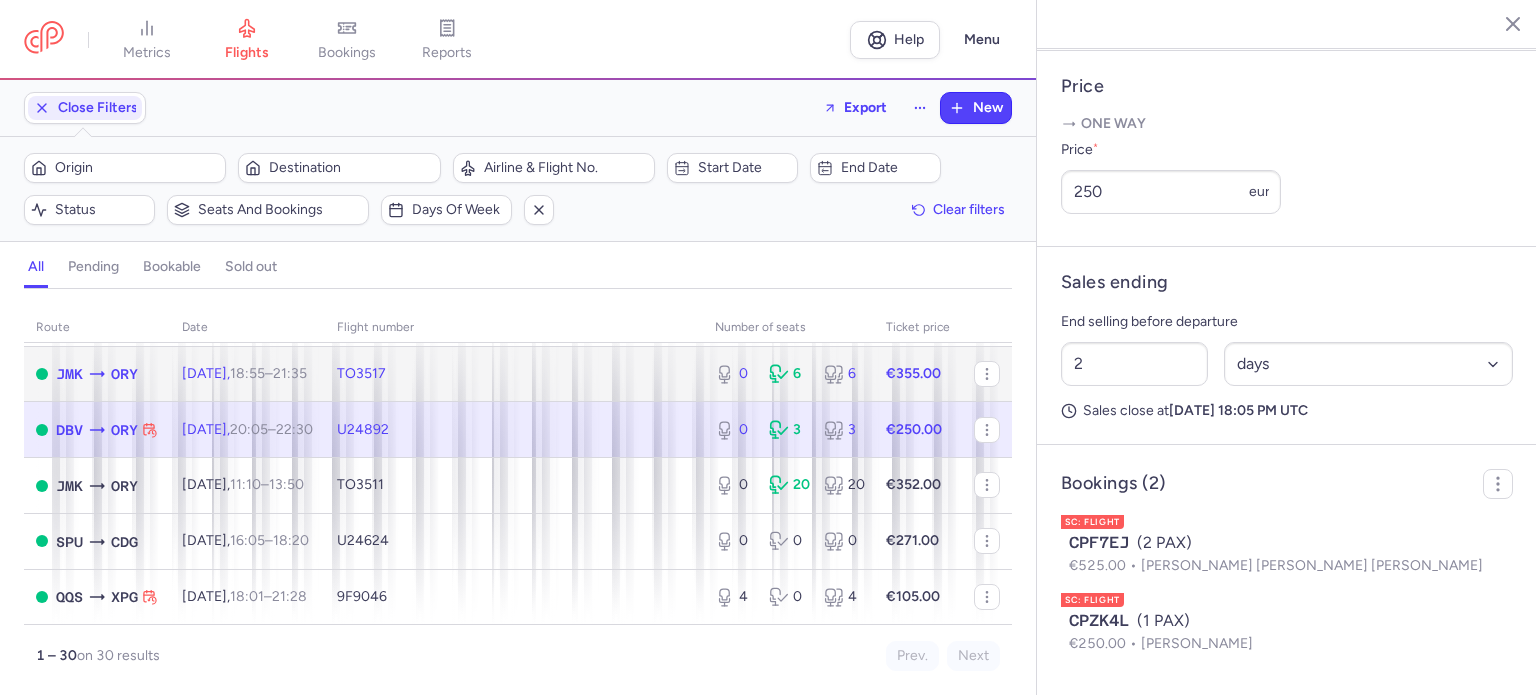 click on "[DATE]  18:55  –  21:35  +0" at bounding box center [247, 374] 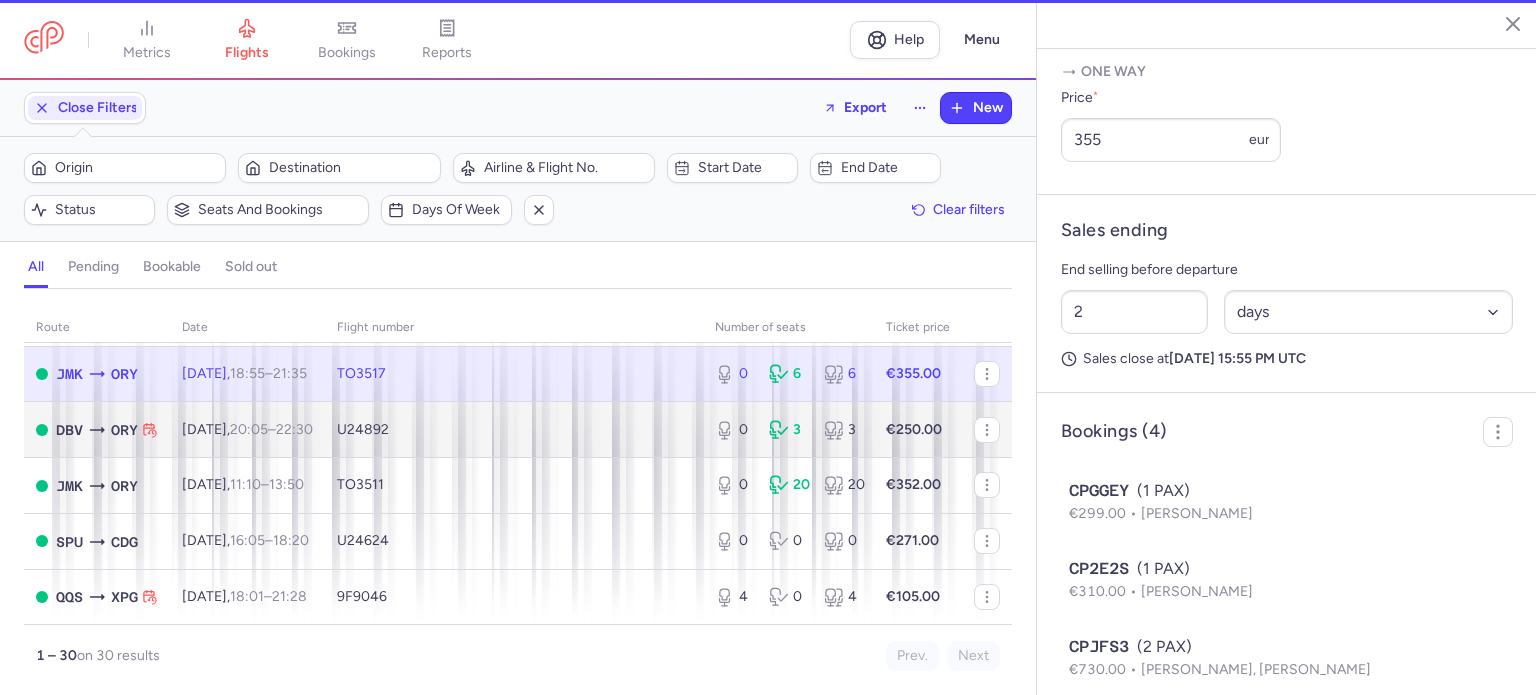 scroll, scrollTop: 969, scrollLeft: 0, axis: vertical 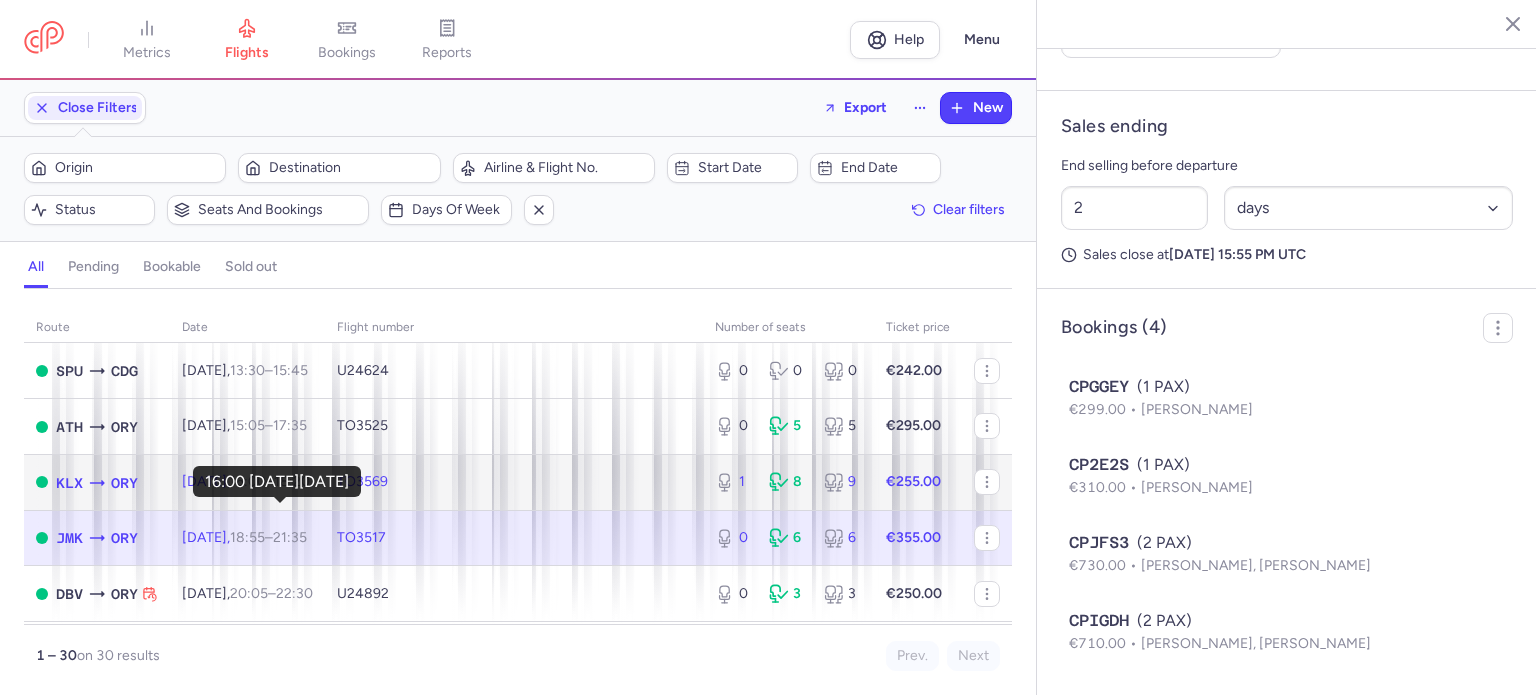 click on "16:00" at bounding box center (248, 481) 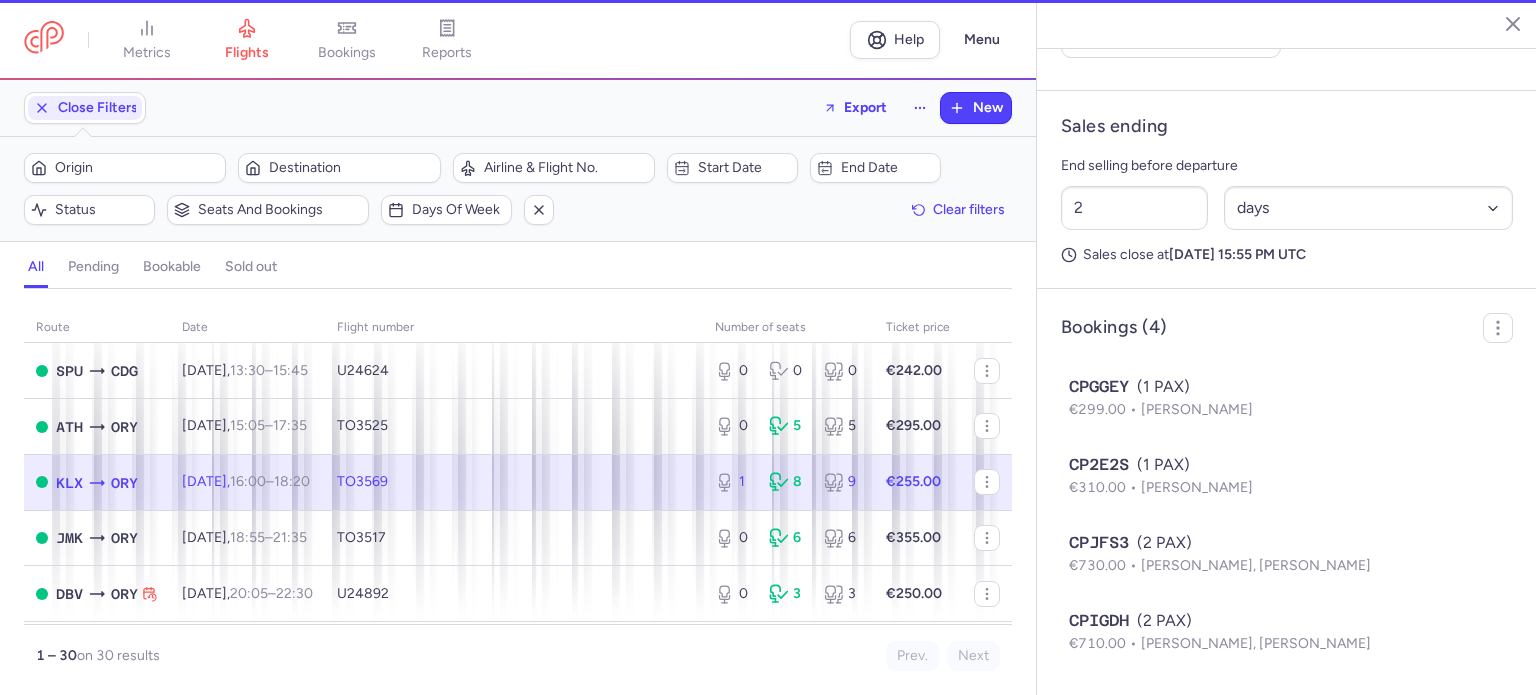 type on "1" 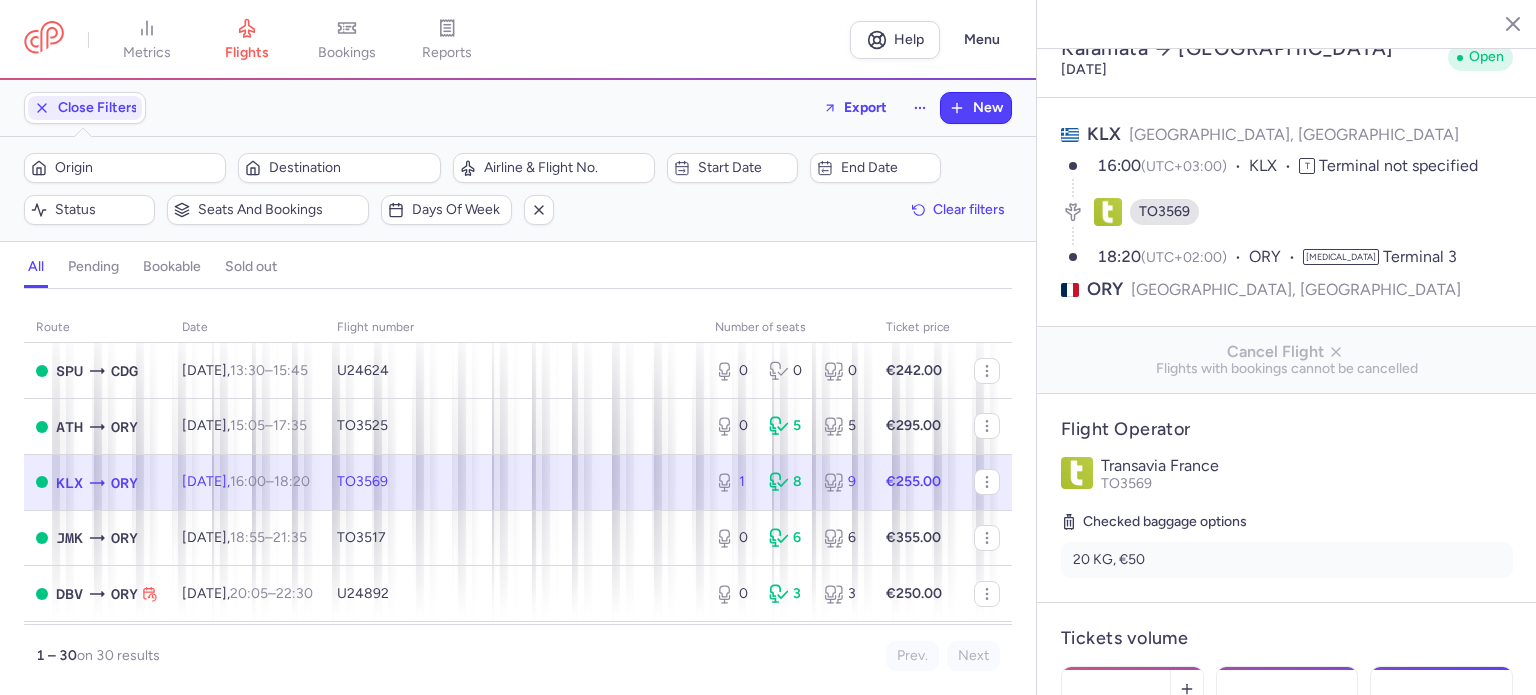 scroll, scrollTop: 0, scrollLeft: 0, axis: both 